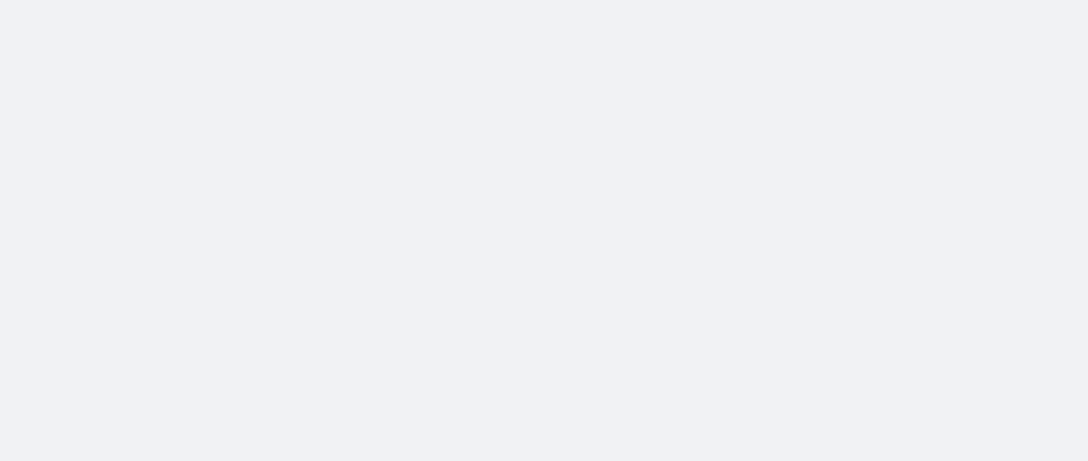 scroll, scrollTop: 0, scrollLeft: 0, axis: both 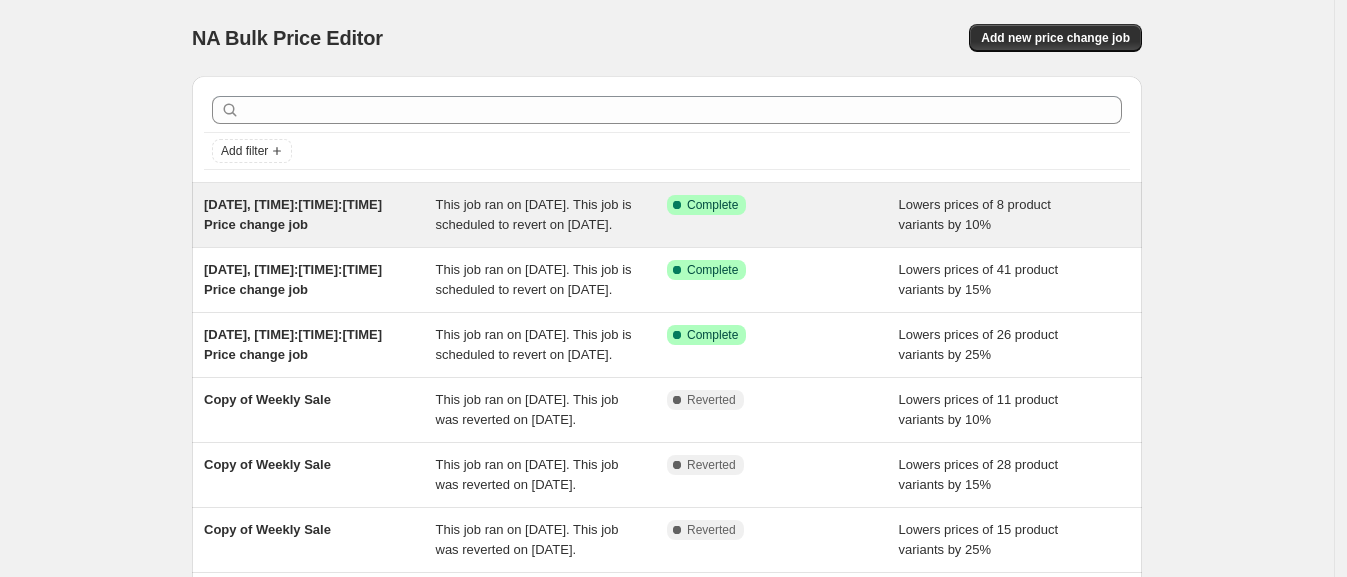 click on "[DATE], [TIME]:[TIME]:[TIME] Price change job" at bounding box center (320, 215) 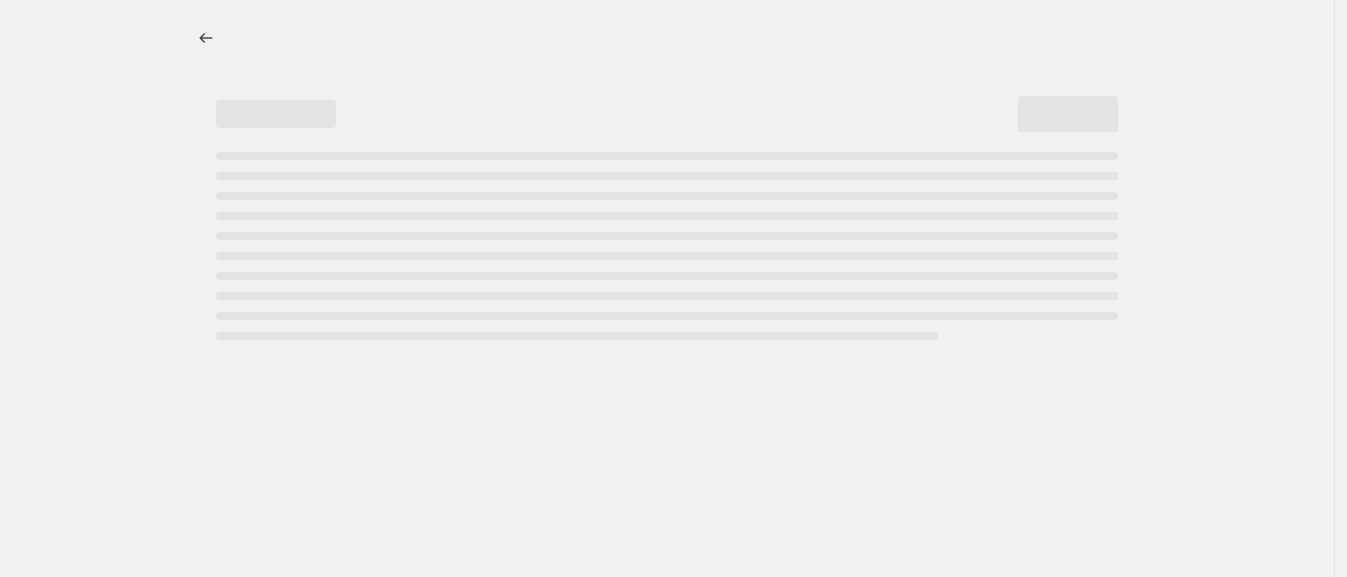 select on "percentage" 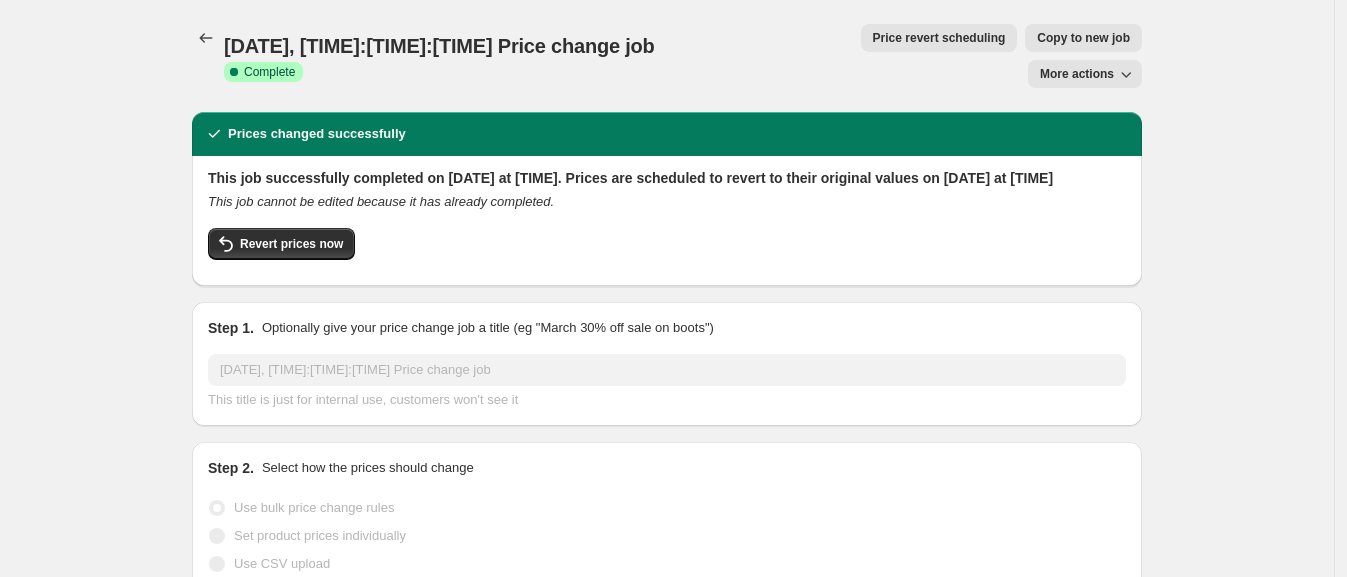 click on "Price revert scheduling" at bounding box center (939, 38) 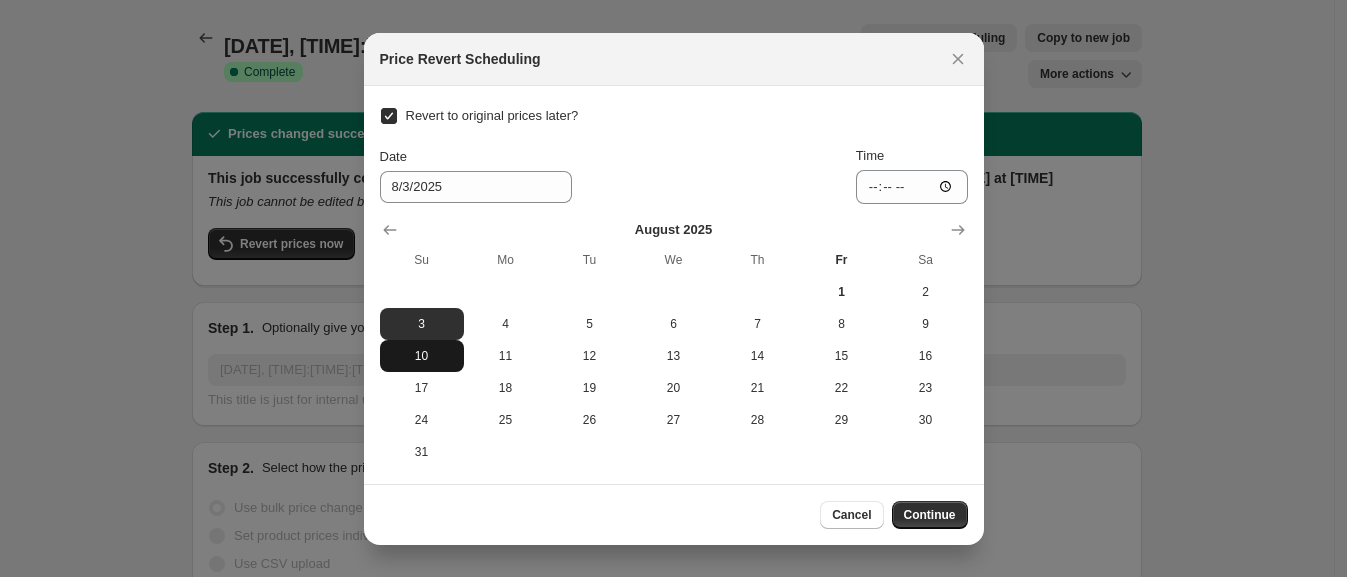 click on "10" at bounding box center [422, 356] 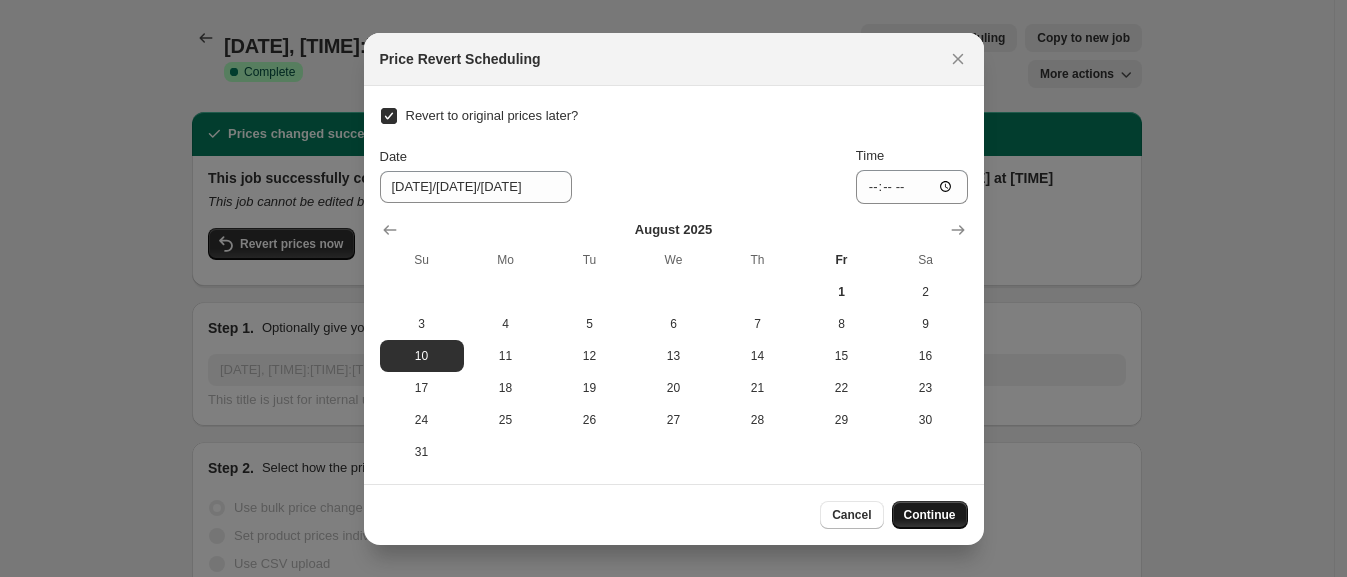 click on "Continue" at bounding box center [930, 515] 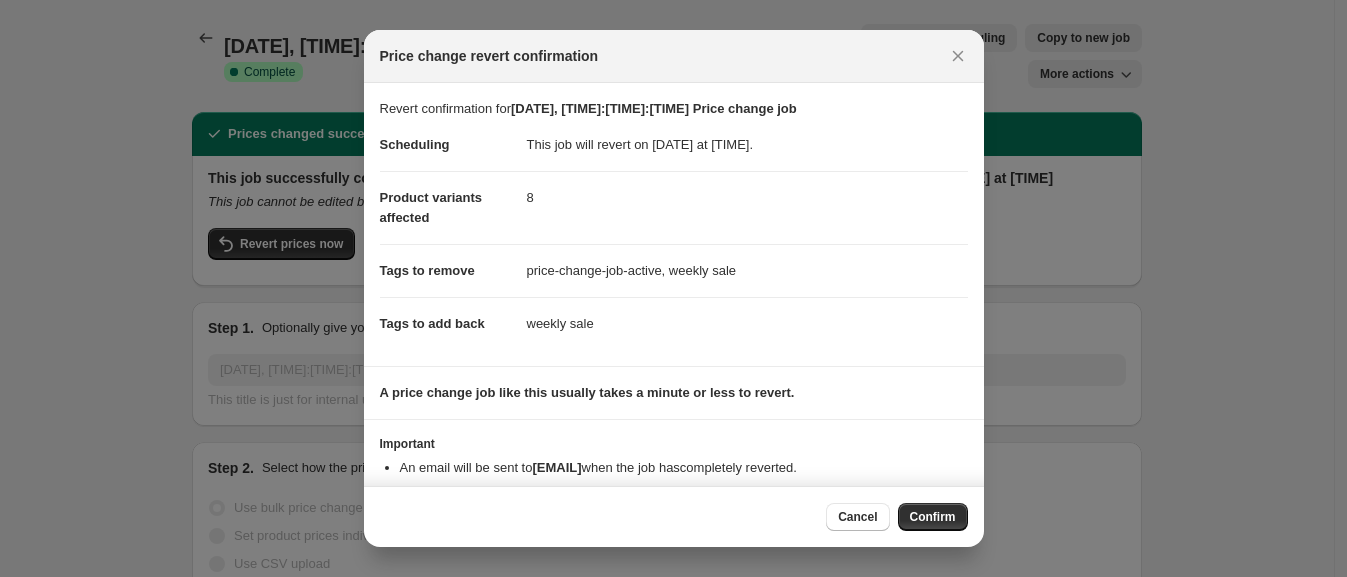 scroll, scrollTop: 59, scrollLeft: 0, axis: vertical 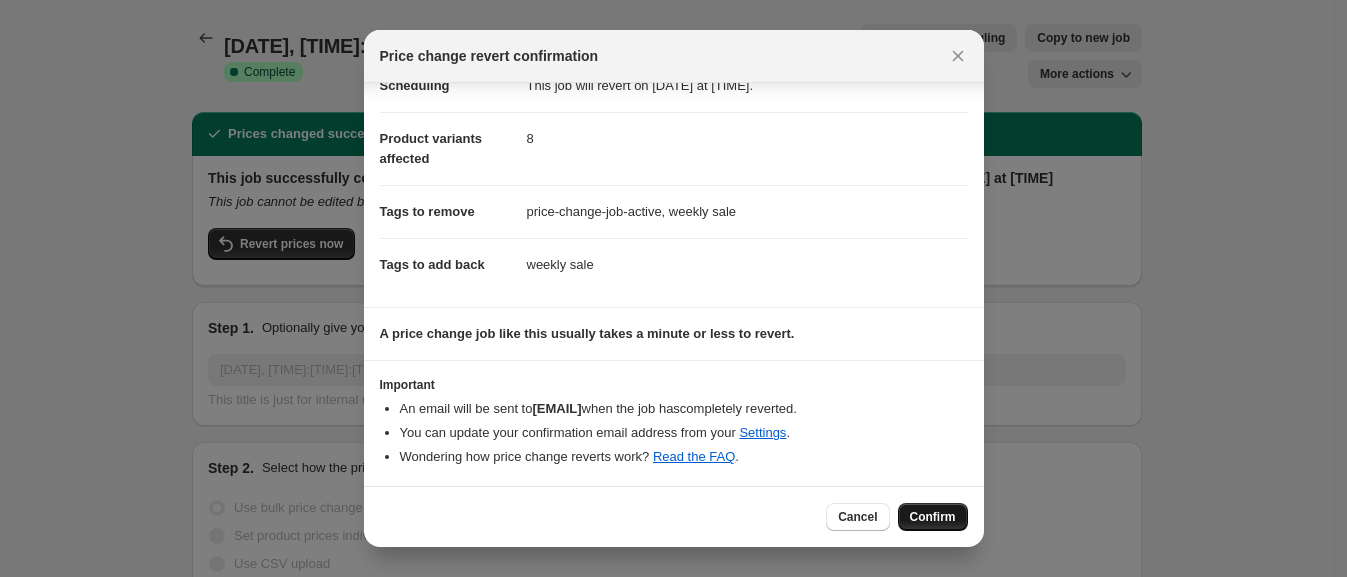 click on "Confirm" at bounding box center [933, 517] 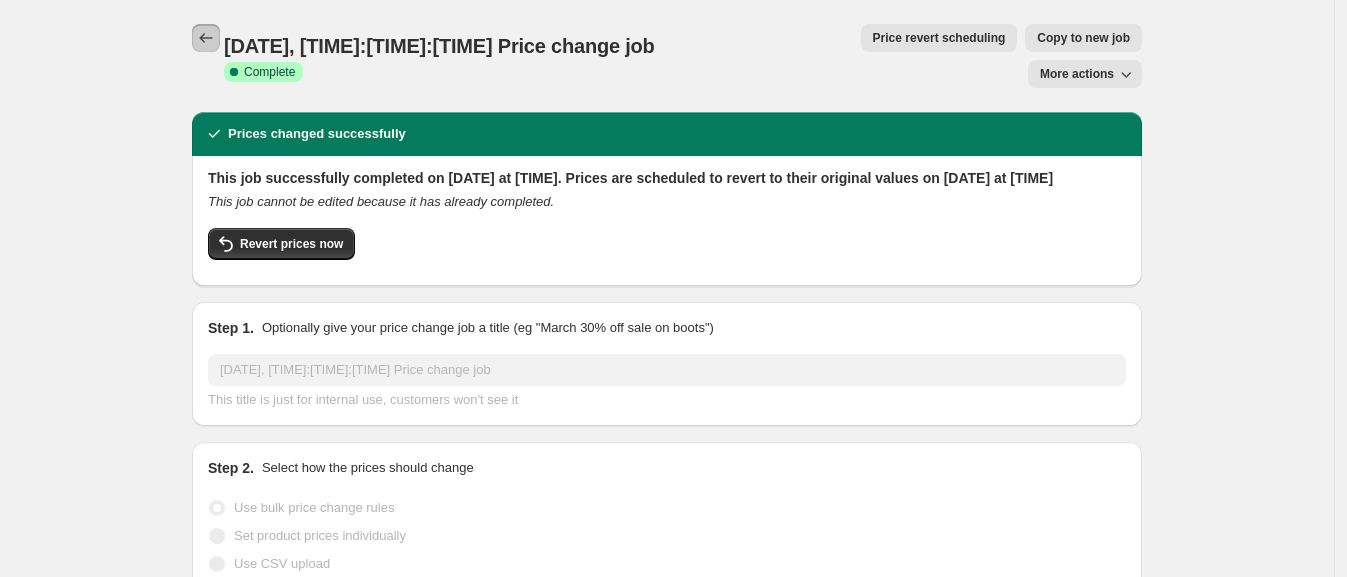 click at bounding box center (206, 38) 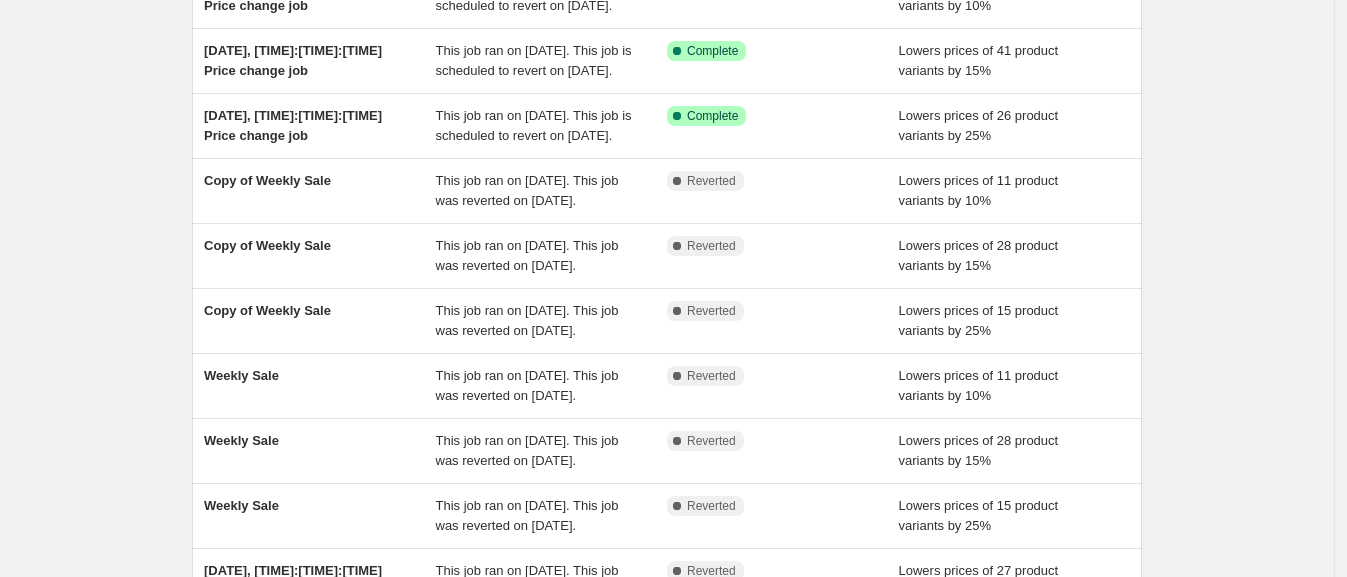 scroll, scrollTop: 226, scrollLeft: 0, axis: vertical 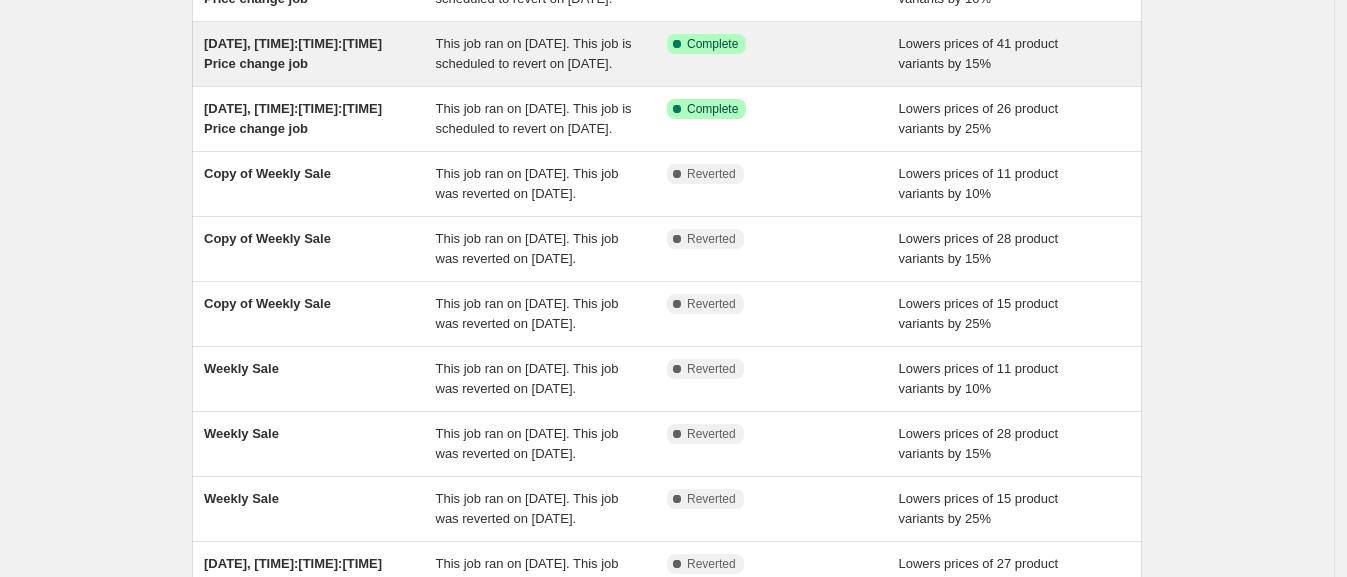 click on "[DATE], [TIME]:[TIME]:[TIME] Price change job" at bounding box center [293, 53] 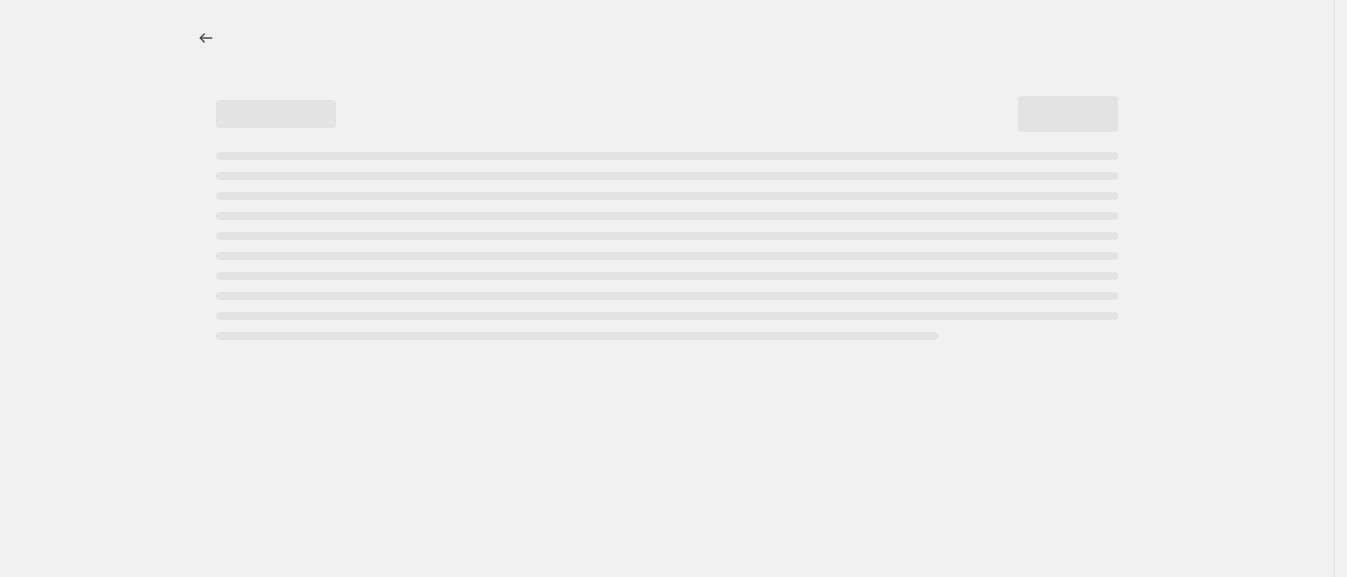 scroll, scrollTop: 0, scrollLeft: 0, axis: both 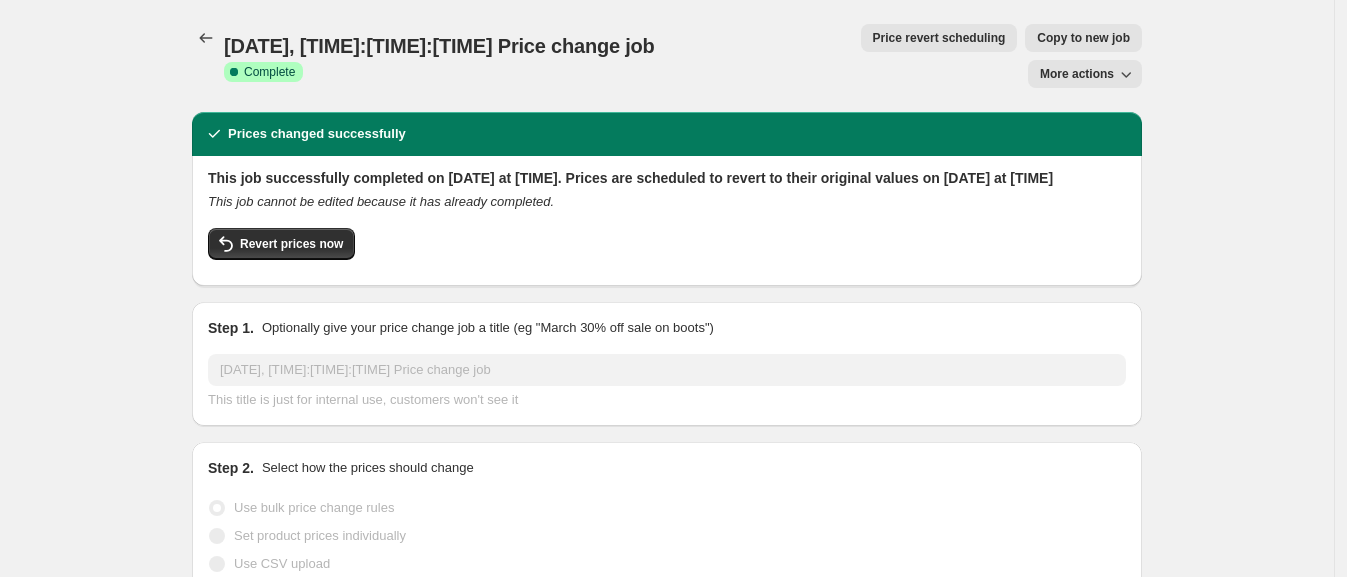 click on "Price revert scheduling" at bounding box center [939, 38] 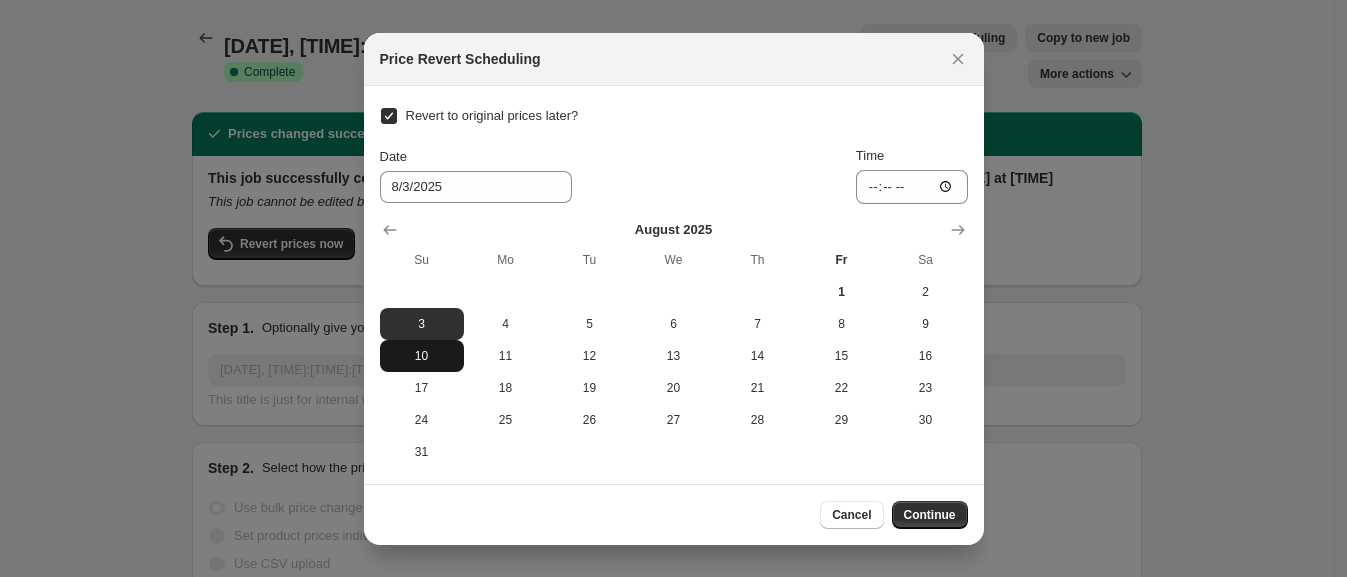 click on "10" at bounding box center [422, 356] 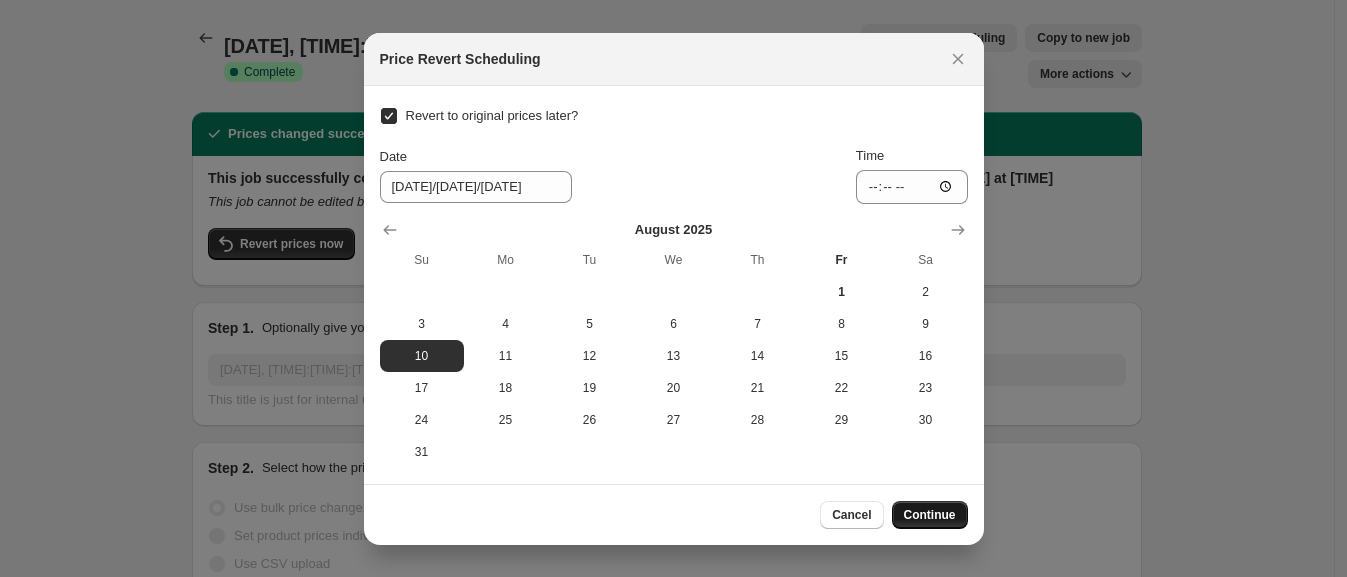 click on "Continue" at bounding box center (930, 515) 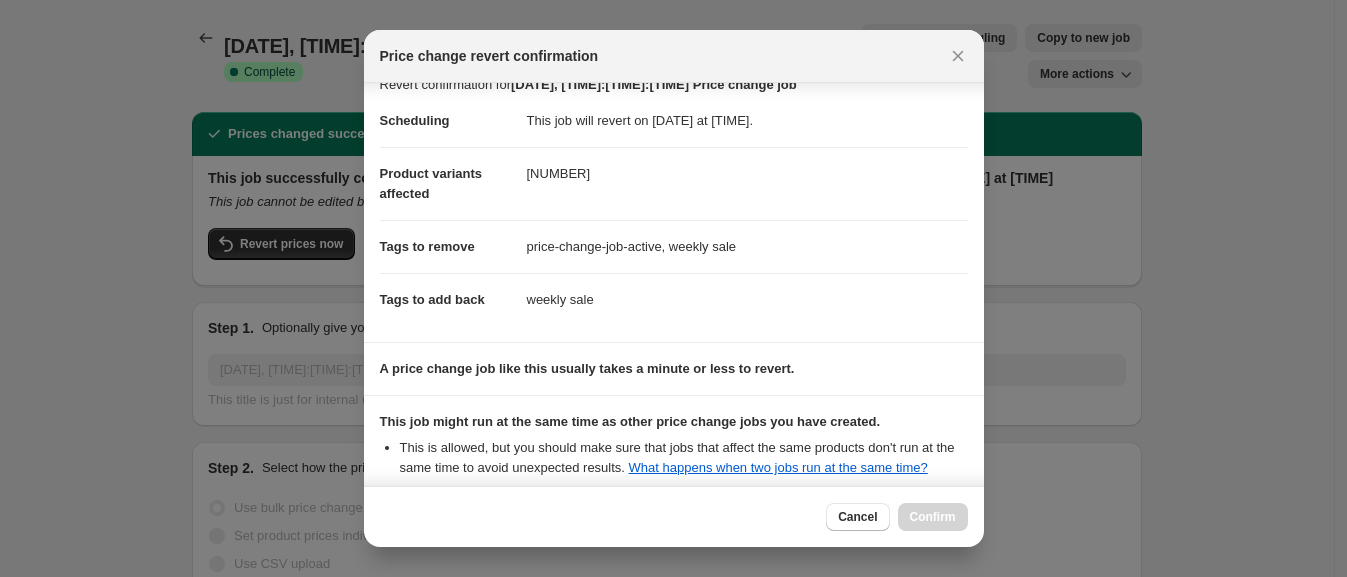 scroll, scrollTop: 243, scrollLeft: 0, axis: vertical 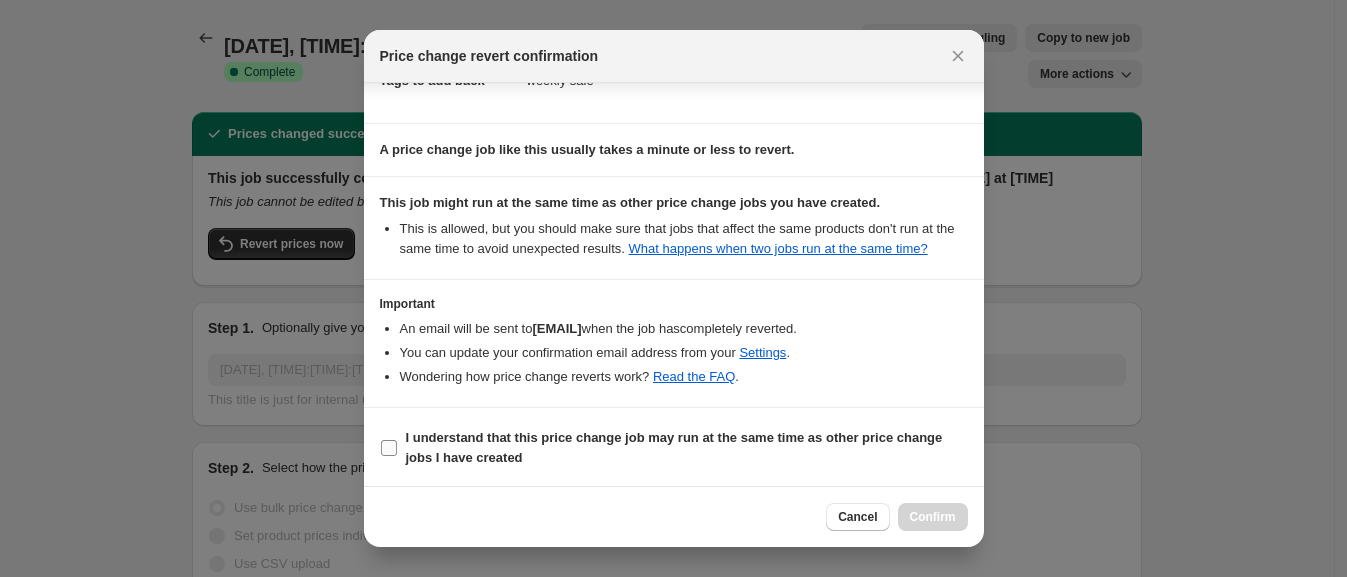 click on "I understand that this price change job may run at the same time as other price change jobs I have created" at bounding box center [674, 447] 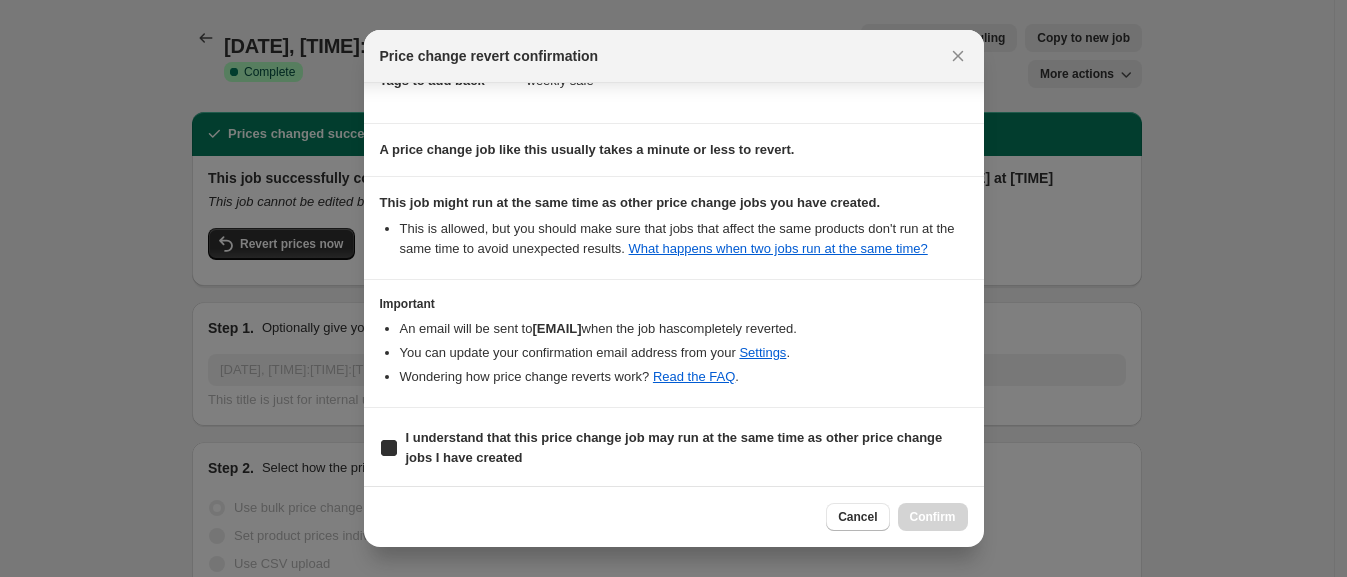checkbox on "true" 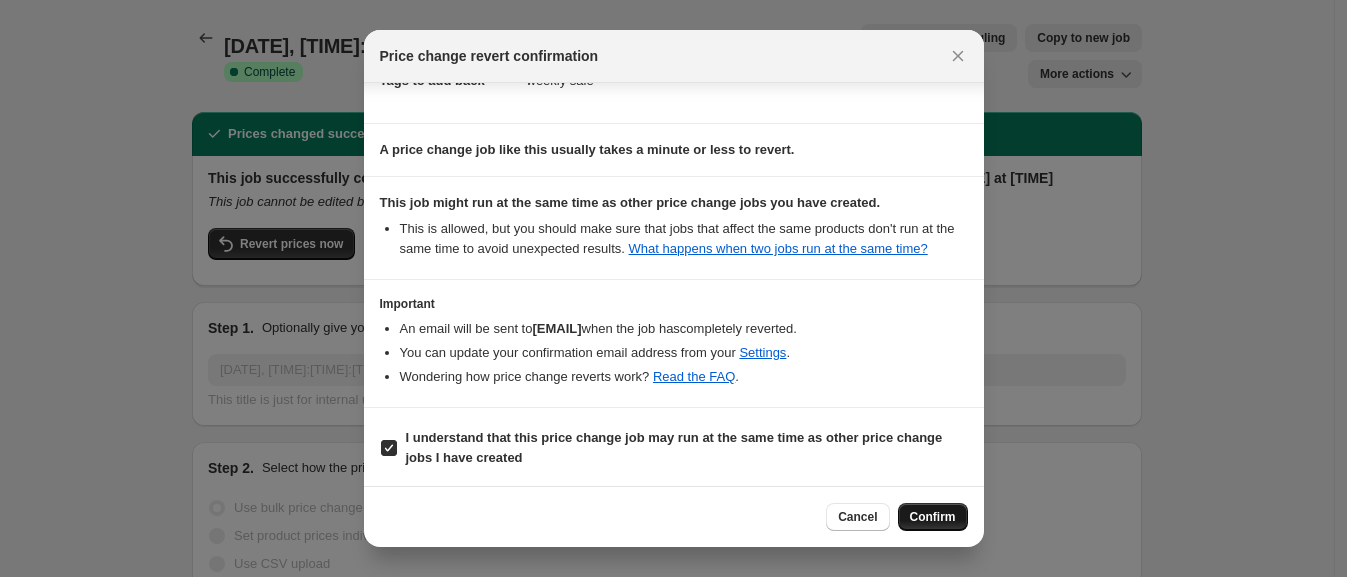 click on "Confirm" at bounding box center (933, 517) 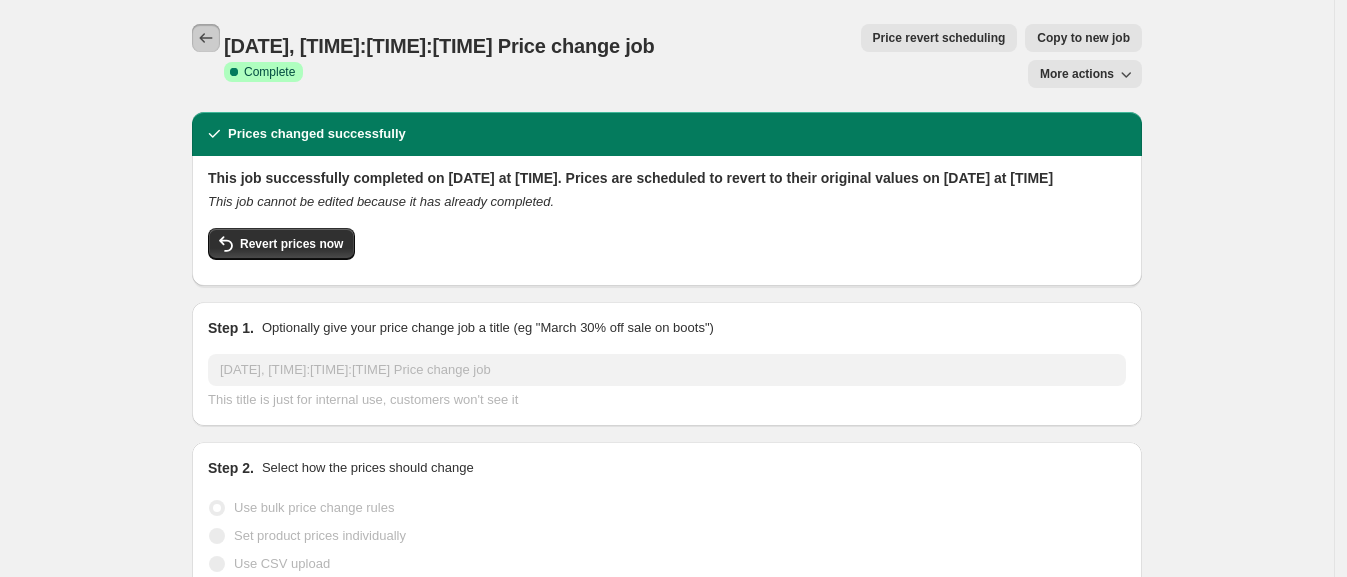 click 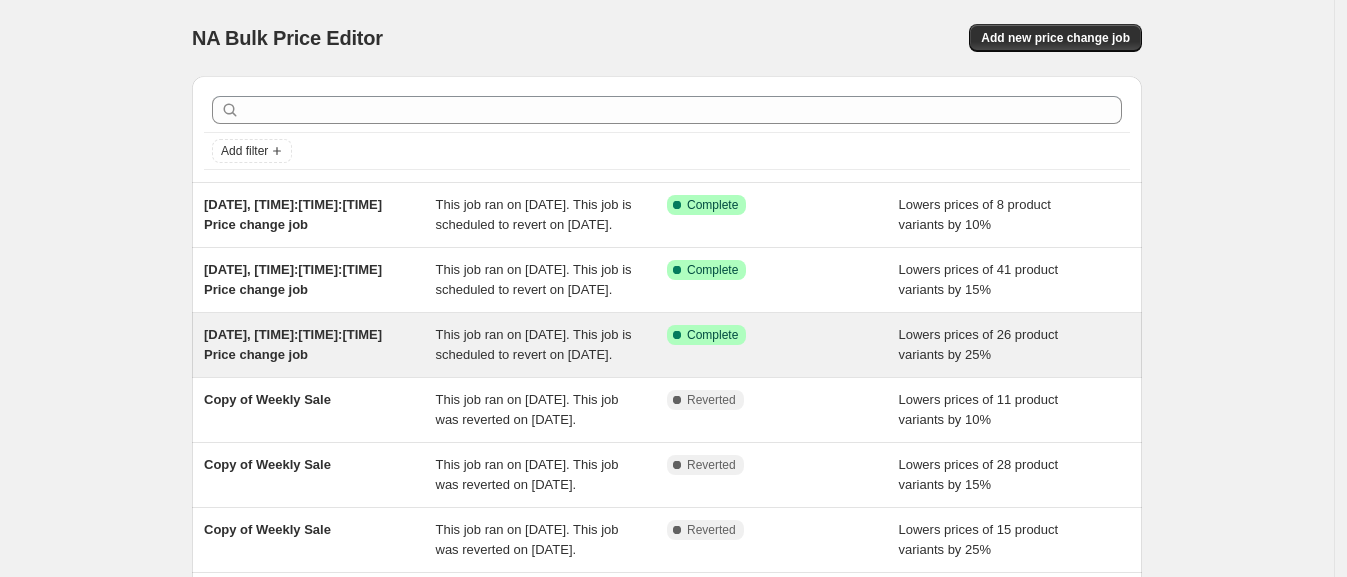click on "[DATE], [TIME]:[TIME]:[TIME] Price change job" at bounding box center (293, 344) 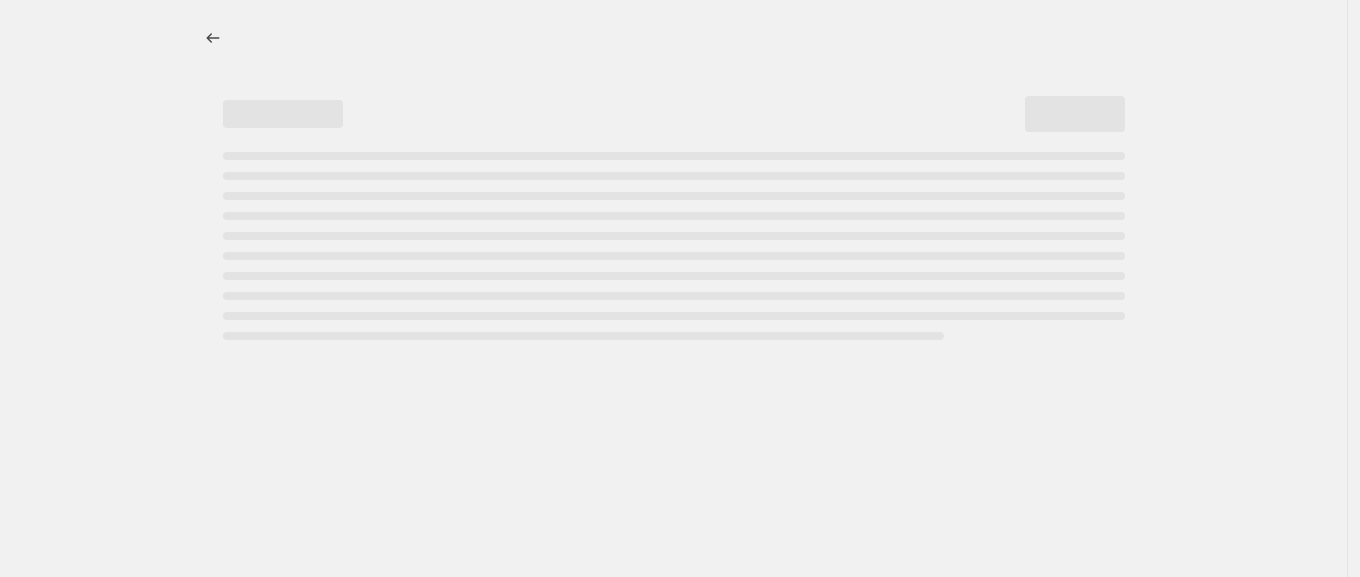 select on "percentage" 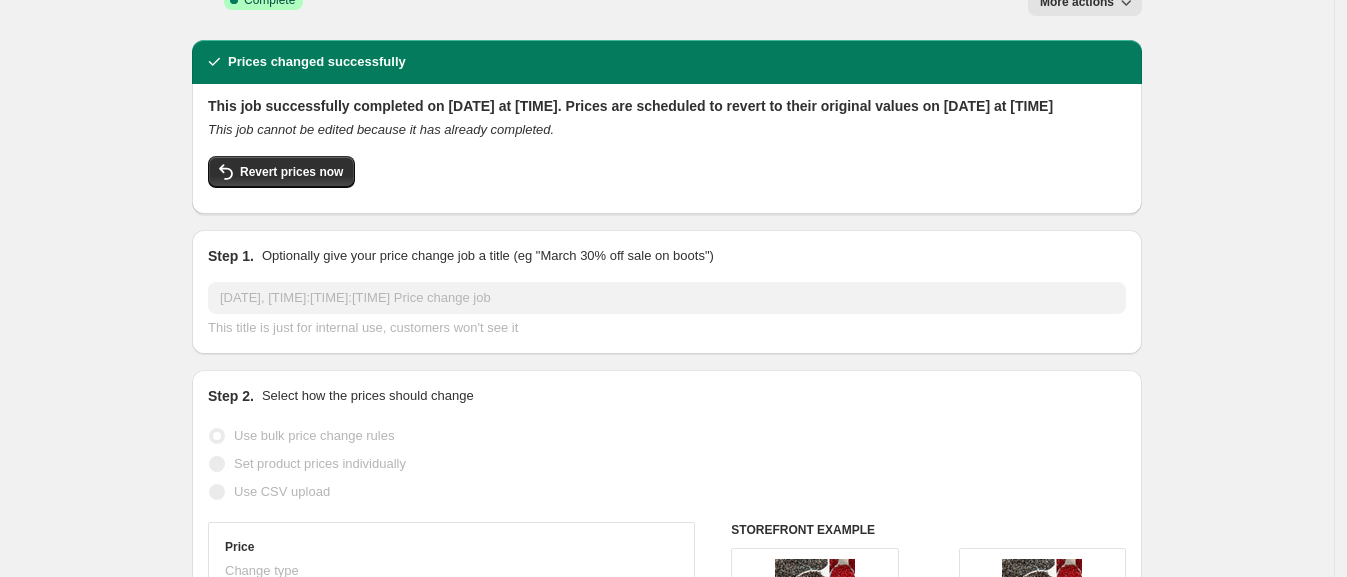 scroll, scrollTop: 0, scrollLeft: 0, axis: both 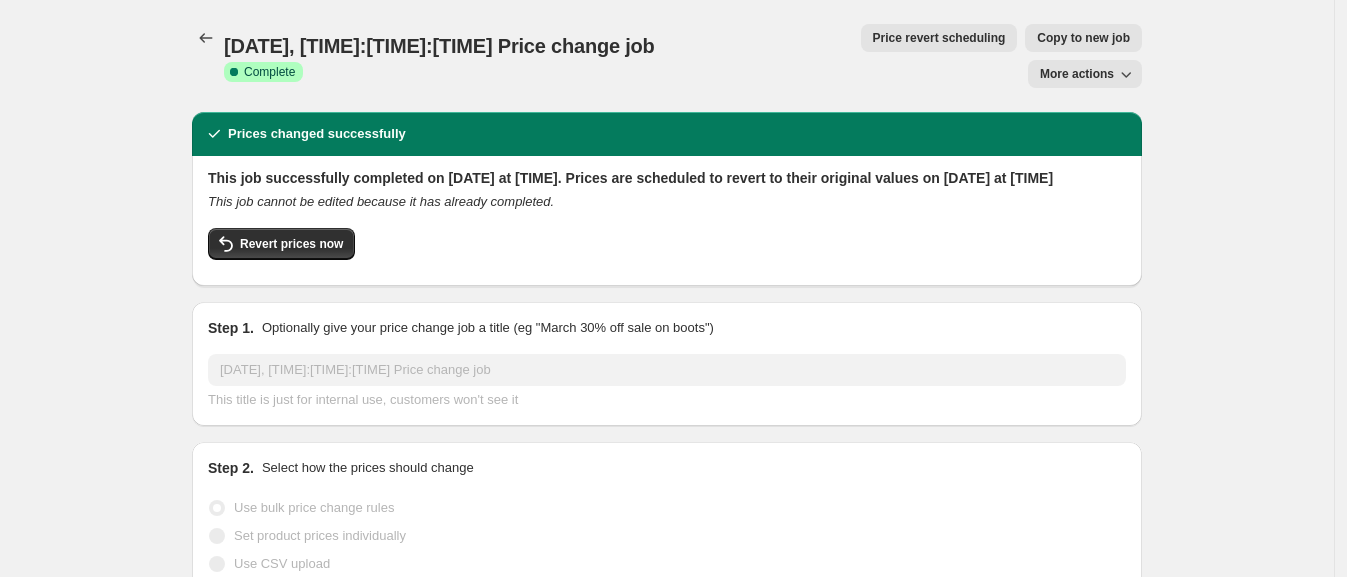 click on "Price revert scheduling" at bounding box center [939, 38] 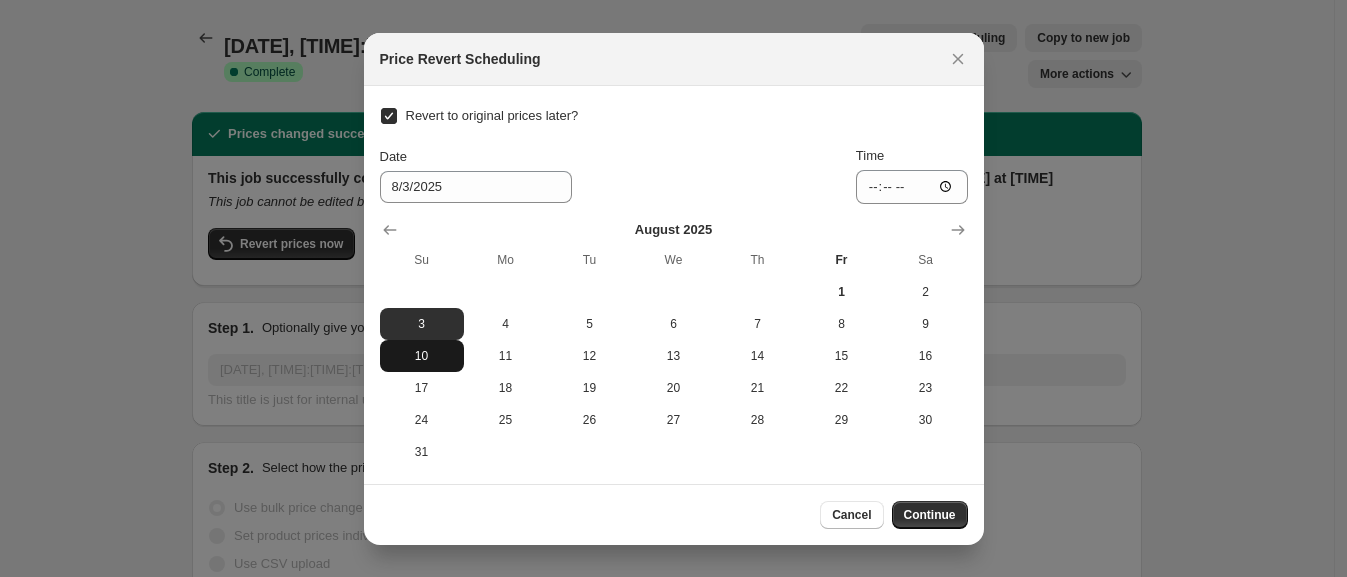 click on "10" at bounding box center (422, 356) 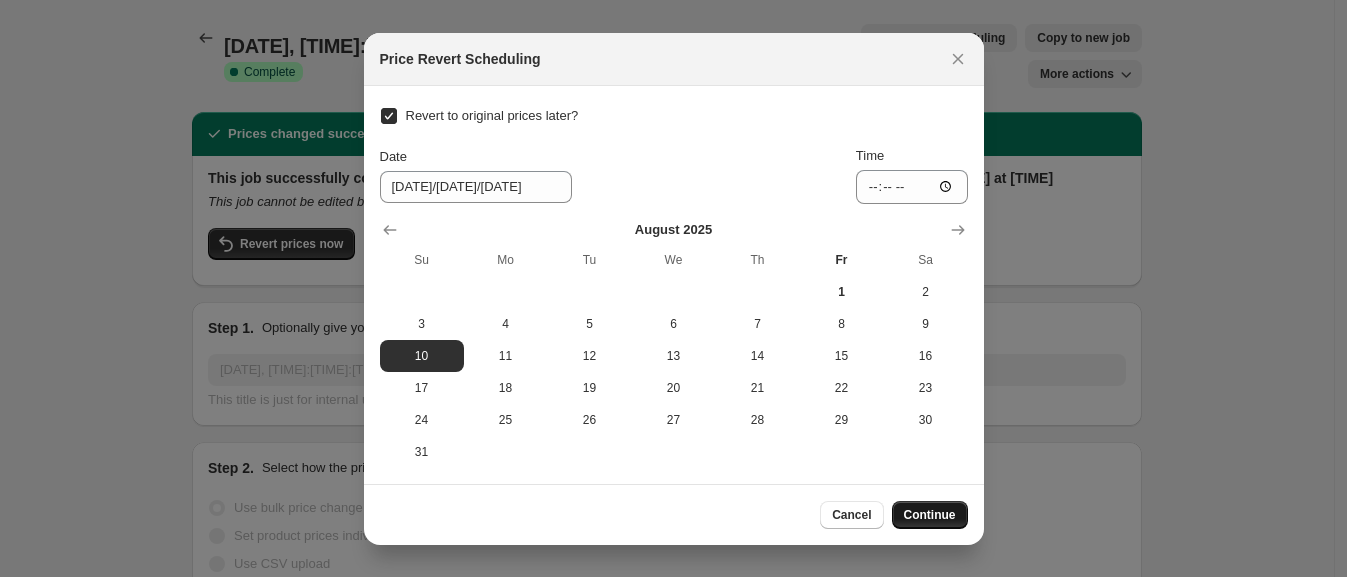 click on "Continue" at bounding box center (930, 515) 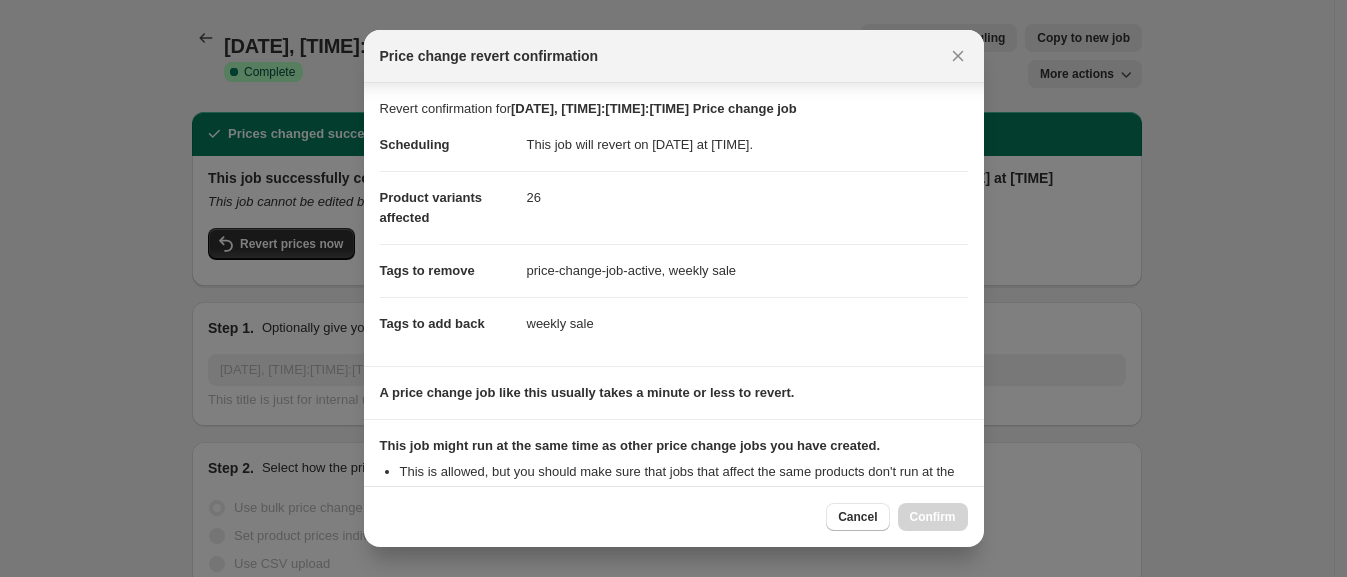 scroll, scrollTop: 243, scrollLeft: 0, axis: vertical 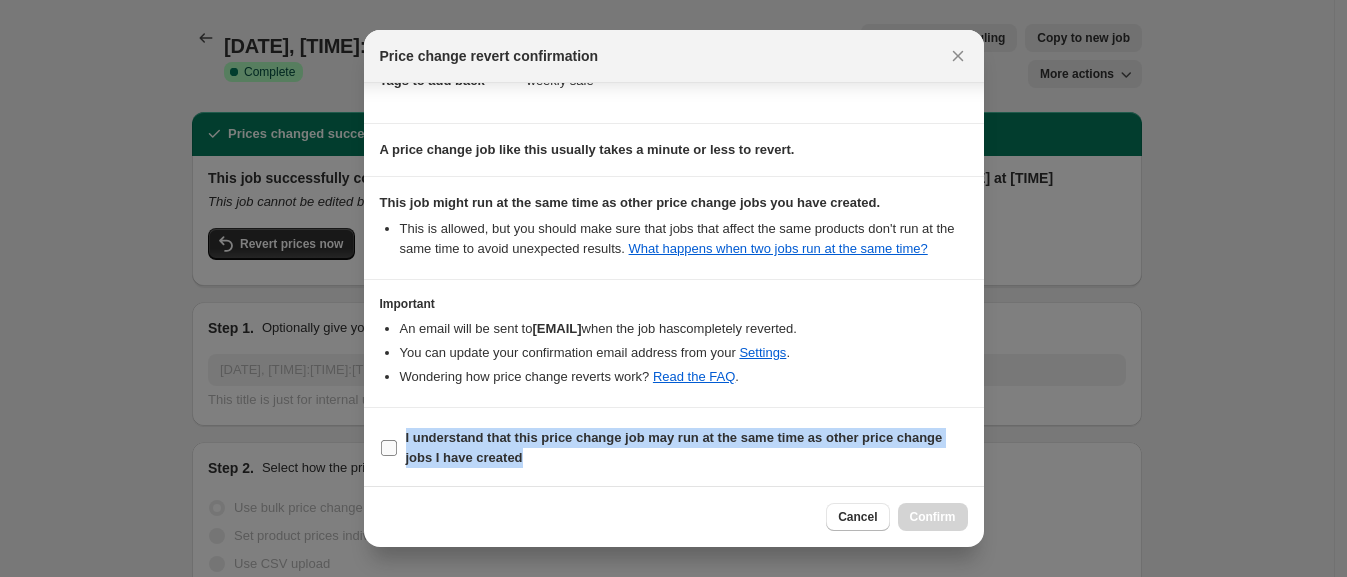 drag, startPoint x: 685, startPoint y: 408, endPoint x: 669, endPoint y: 457, distance: 51.546097 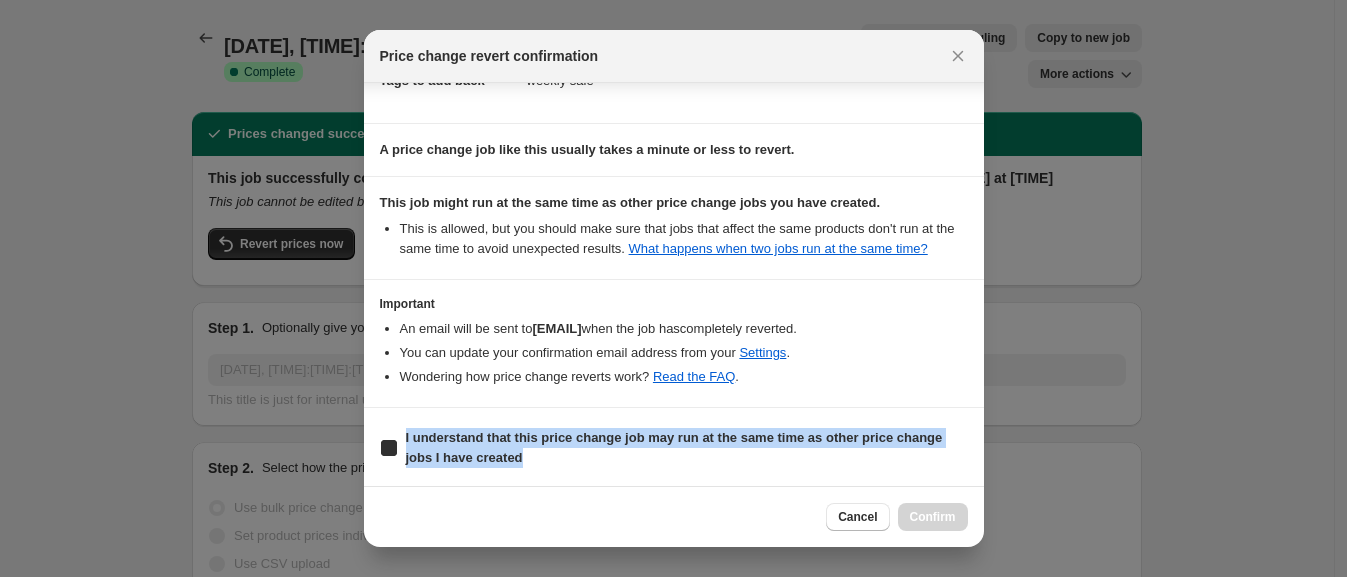 checkbox on "true" 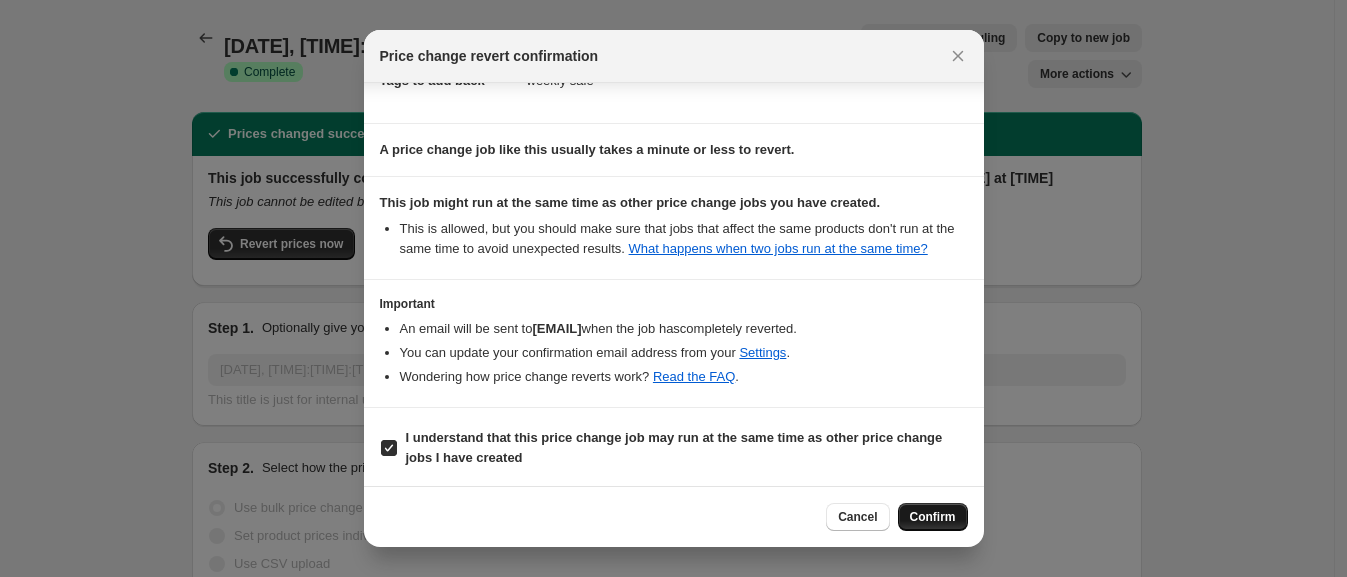 click on "Confirm" at bounding box center [933, 517] 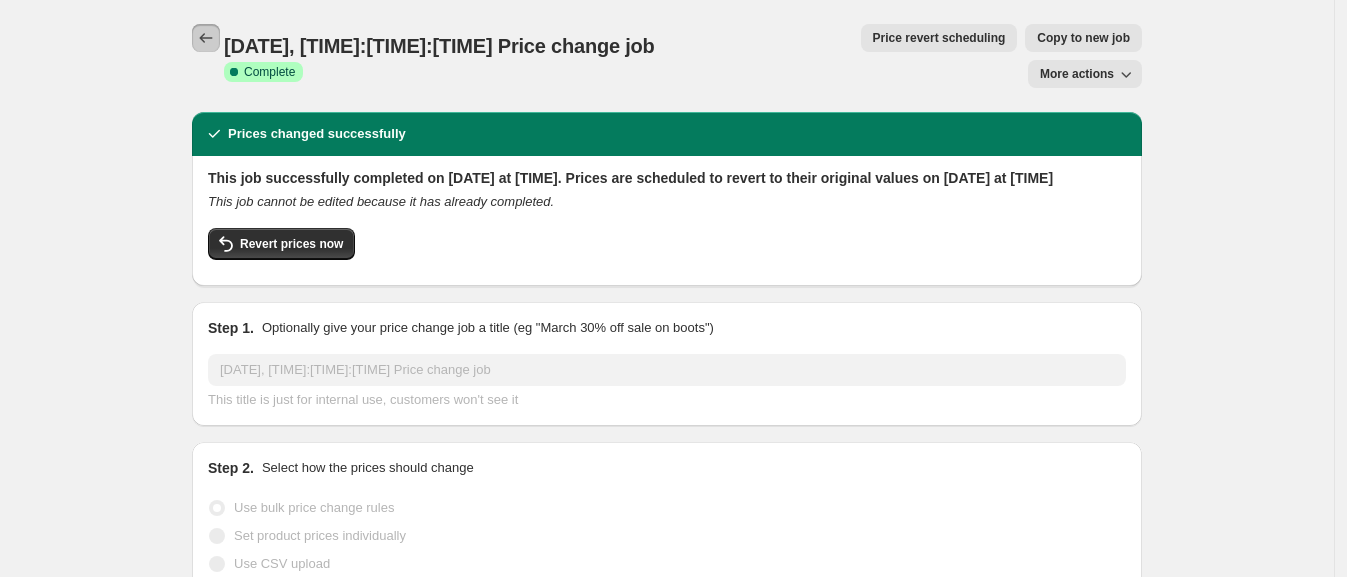 click 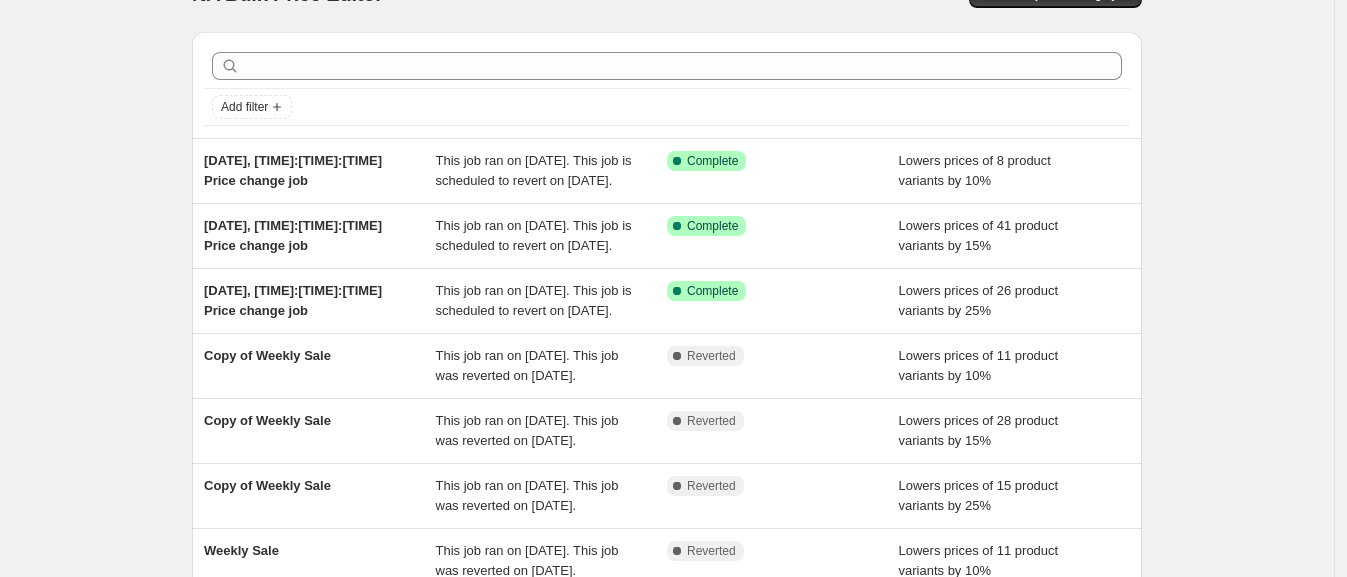 scroll, scrollTop: 47, scrollLeft: 0, axis: vertical 